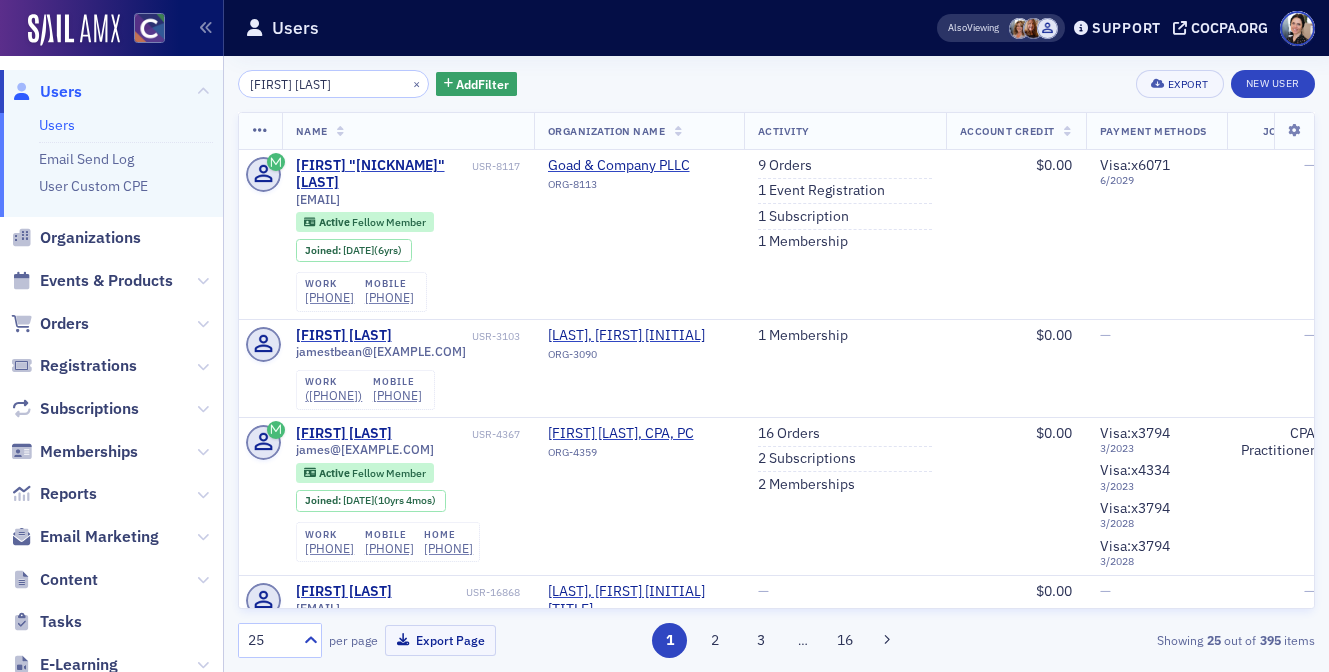 scroll, scrollTop: 0, scrollLeft: 0, axis: both 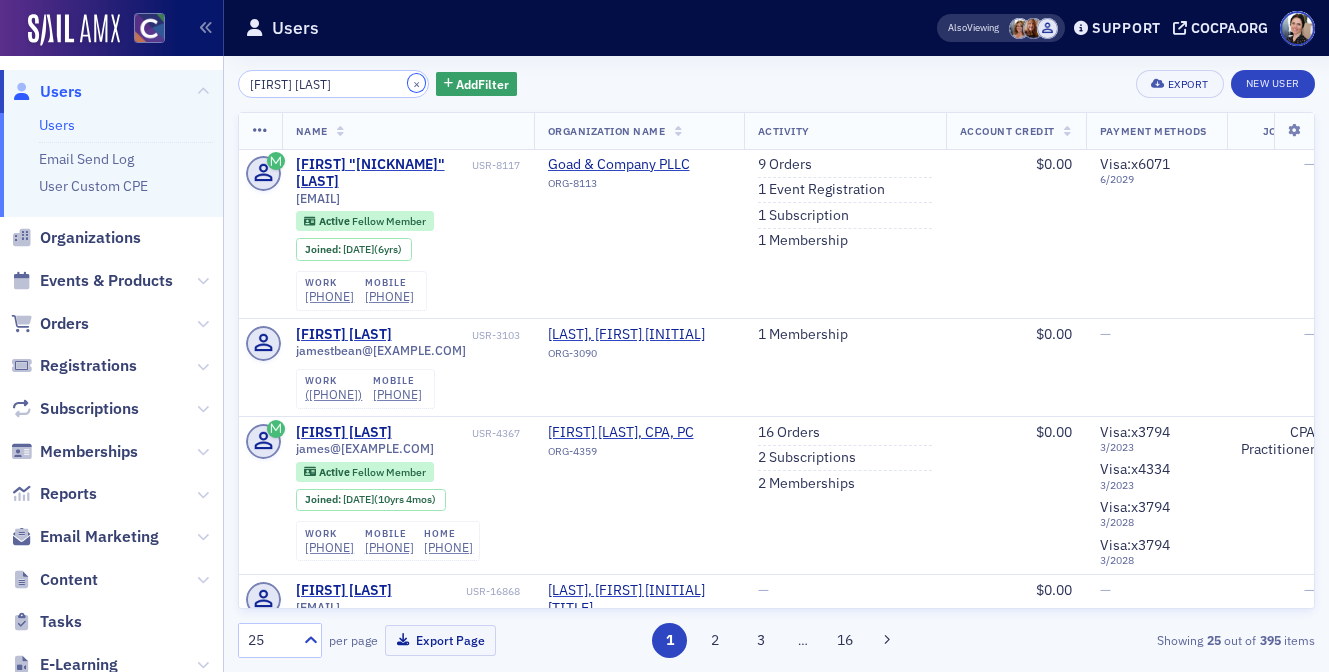 drag, startPoint x: 391, startPoint y: 82, endPoint x: 315, endPoint y: 76, distance: 76.23647 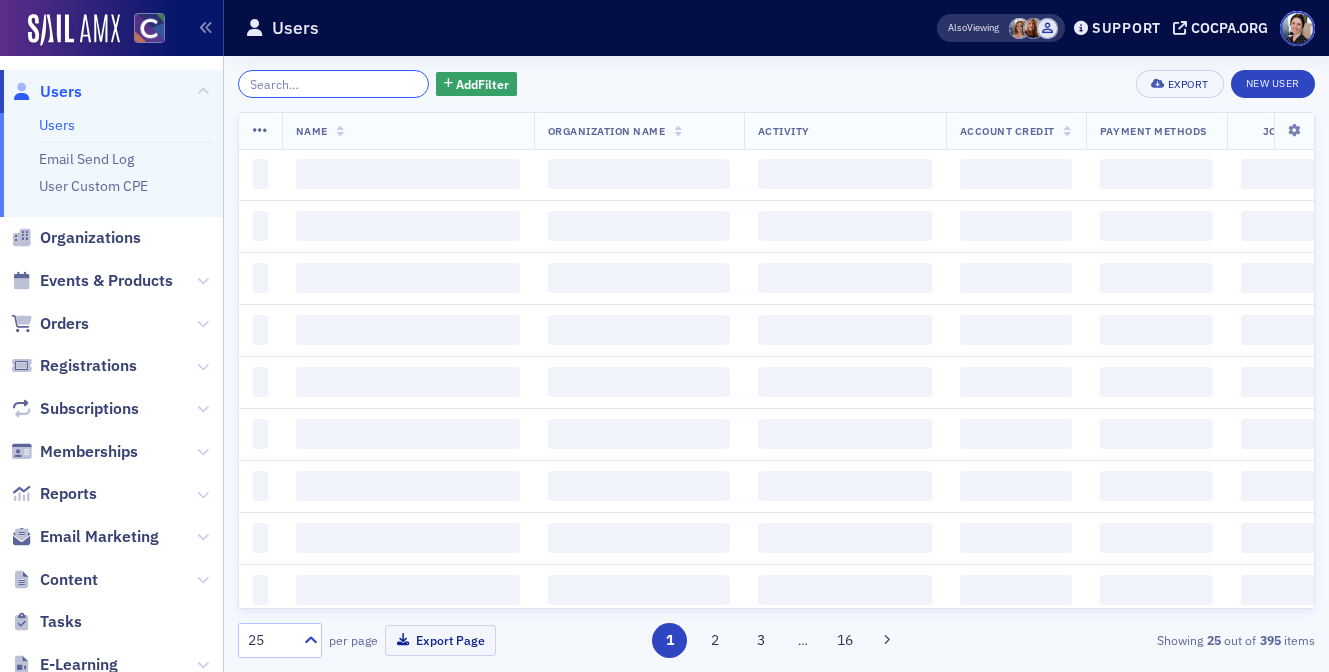 click 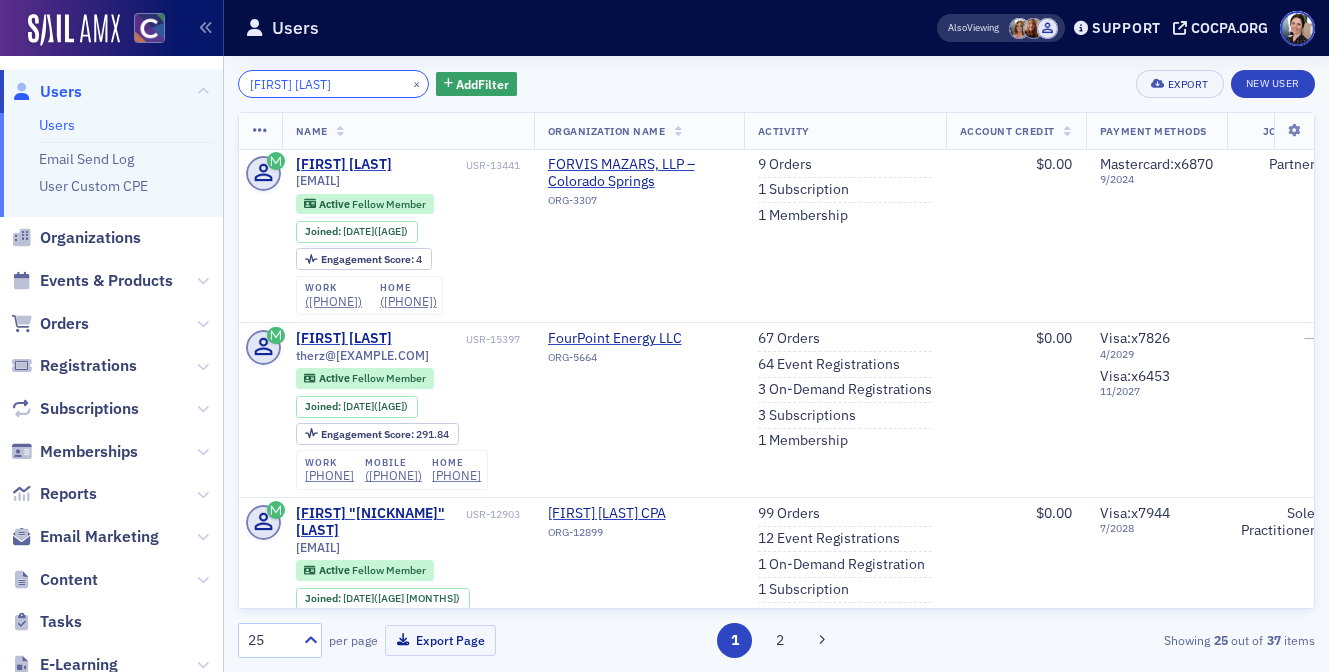 click on "[FIRST] [LAST]" 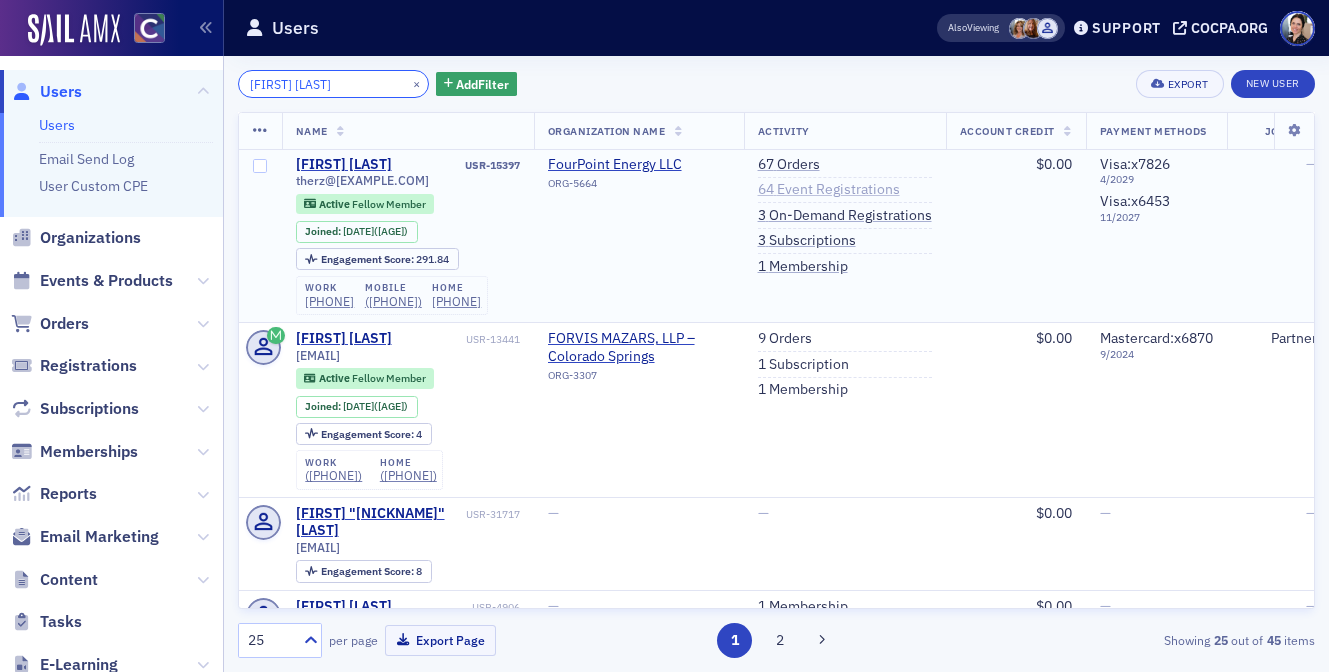 type on "[FIRST] [LAST]" 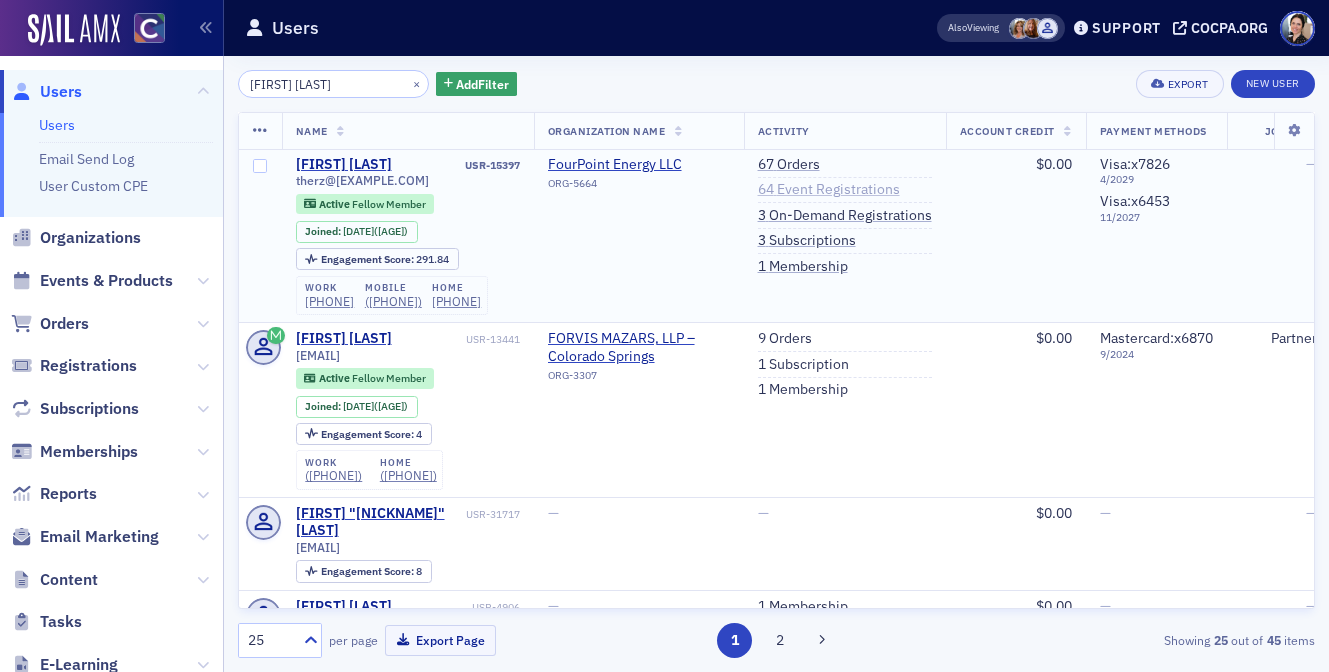 click on "64   Event Registrations" 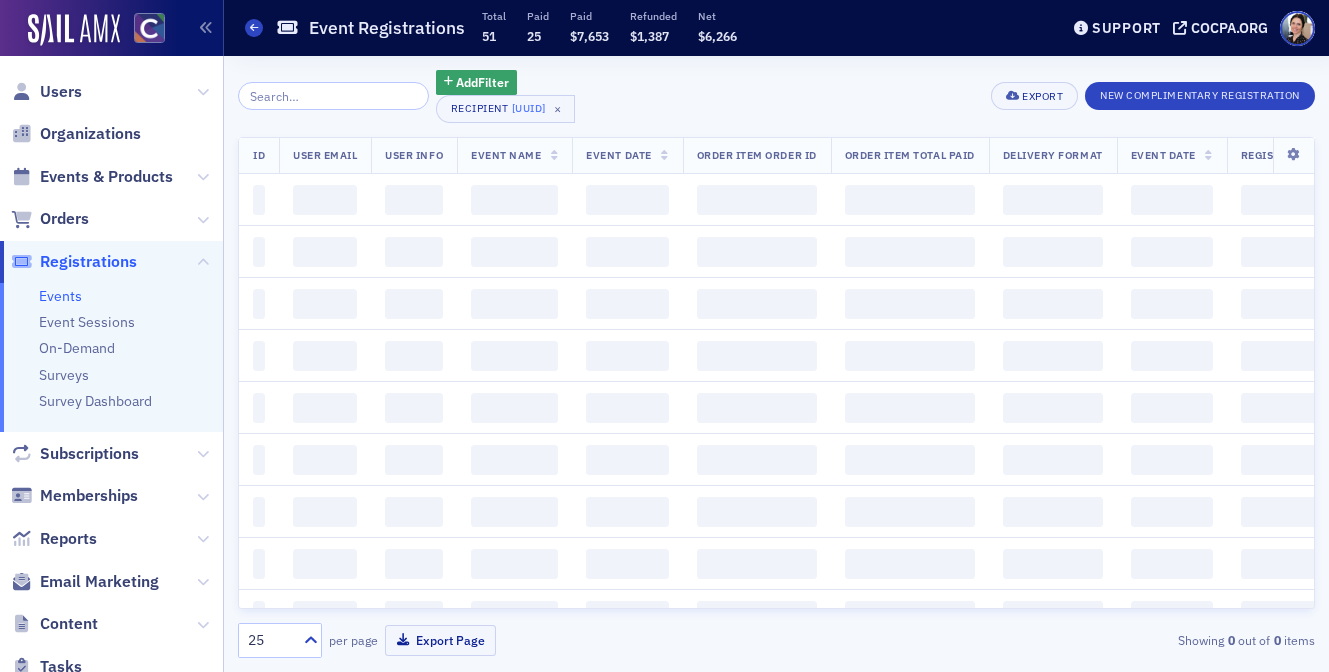 scroll, scrollTop: 0, scrollLeft: 0, axis: both 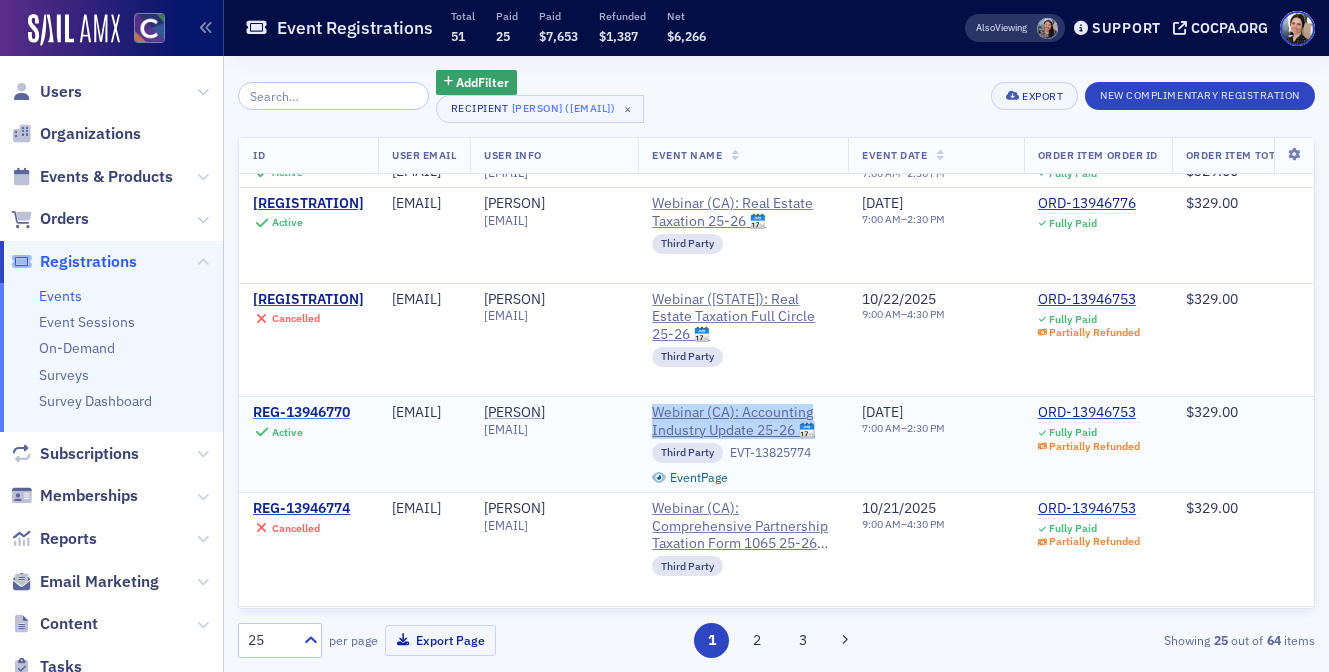 click on "REG-13946770" 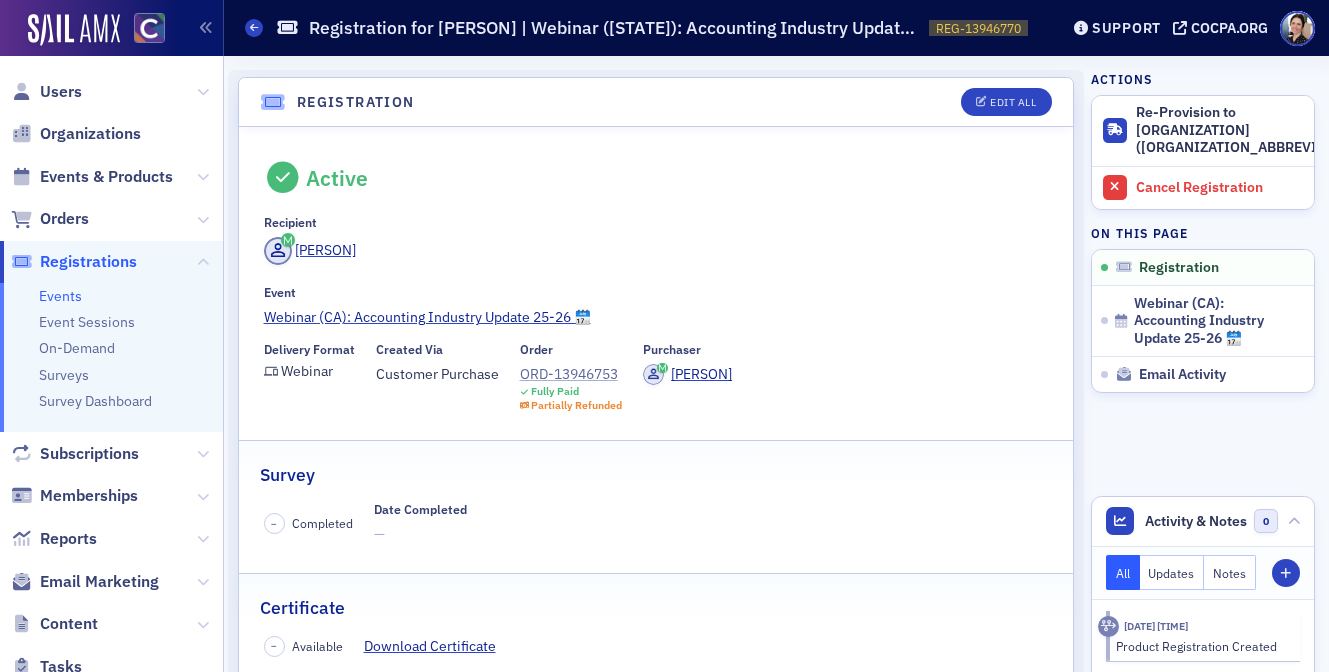 click on "ORD-13946753" 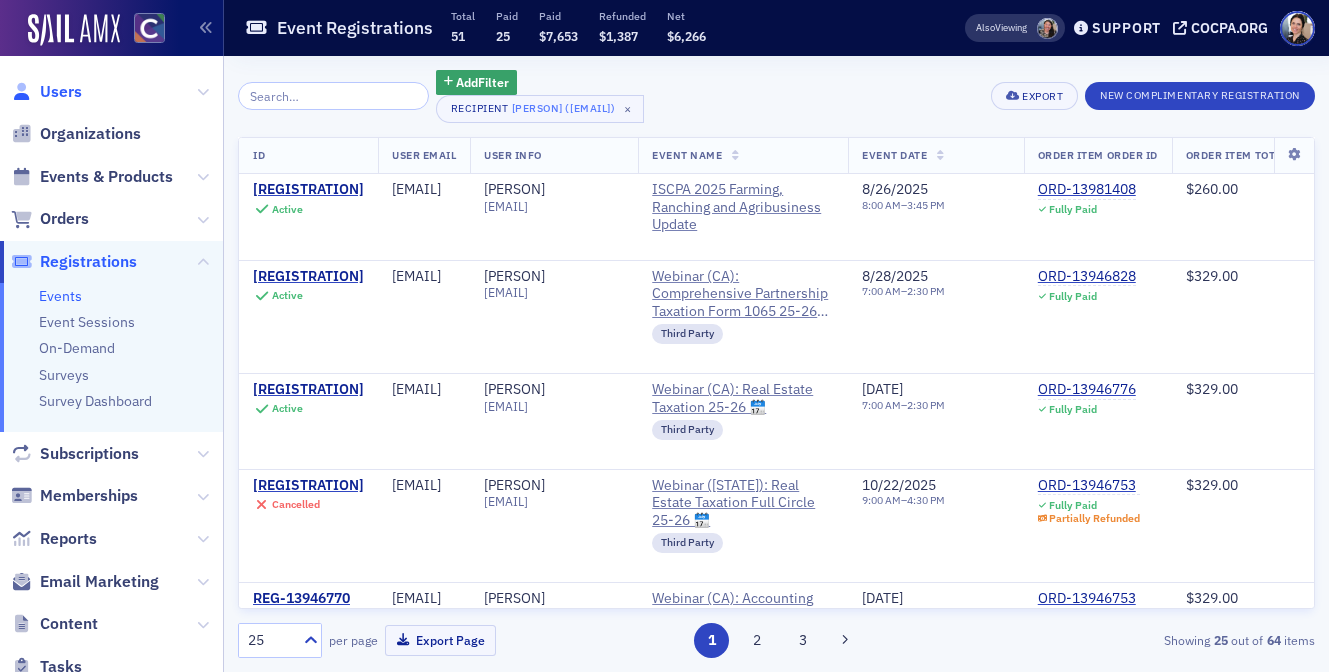 click on "Users" 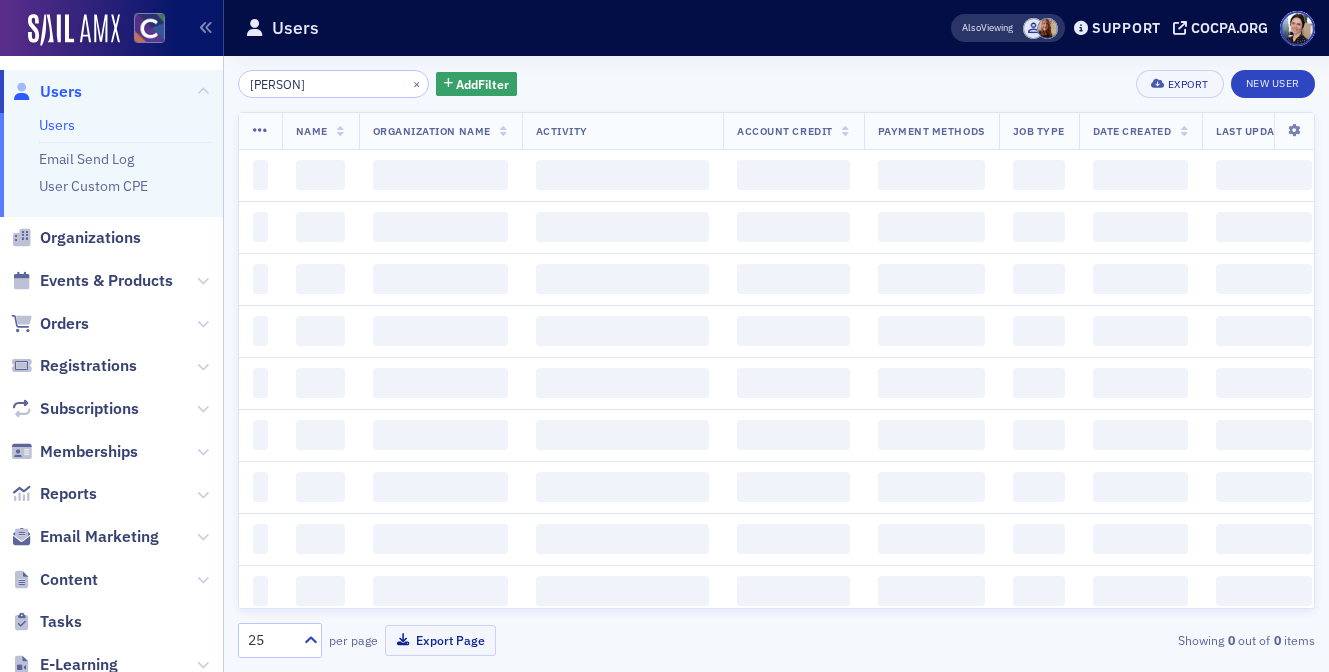 click on "[FIRST] [LAST]" 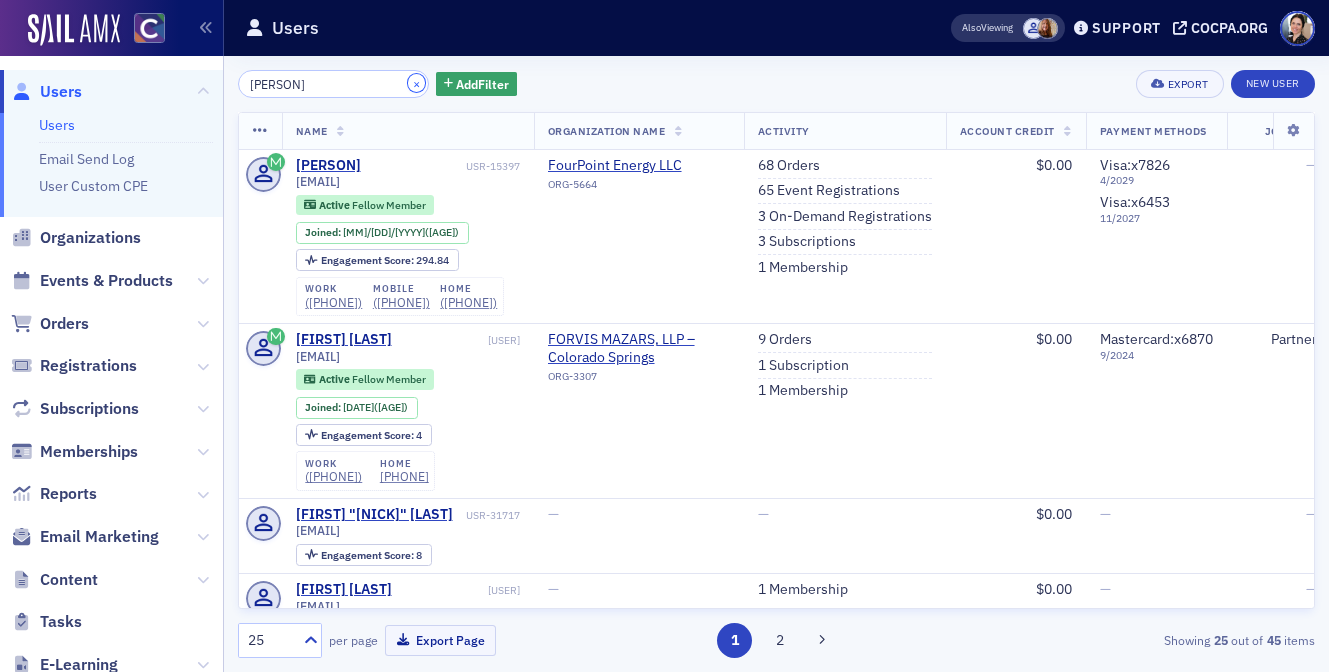 click on "×" 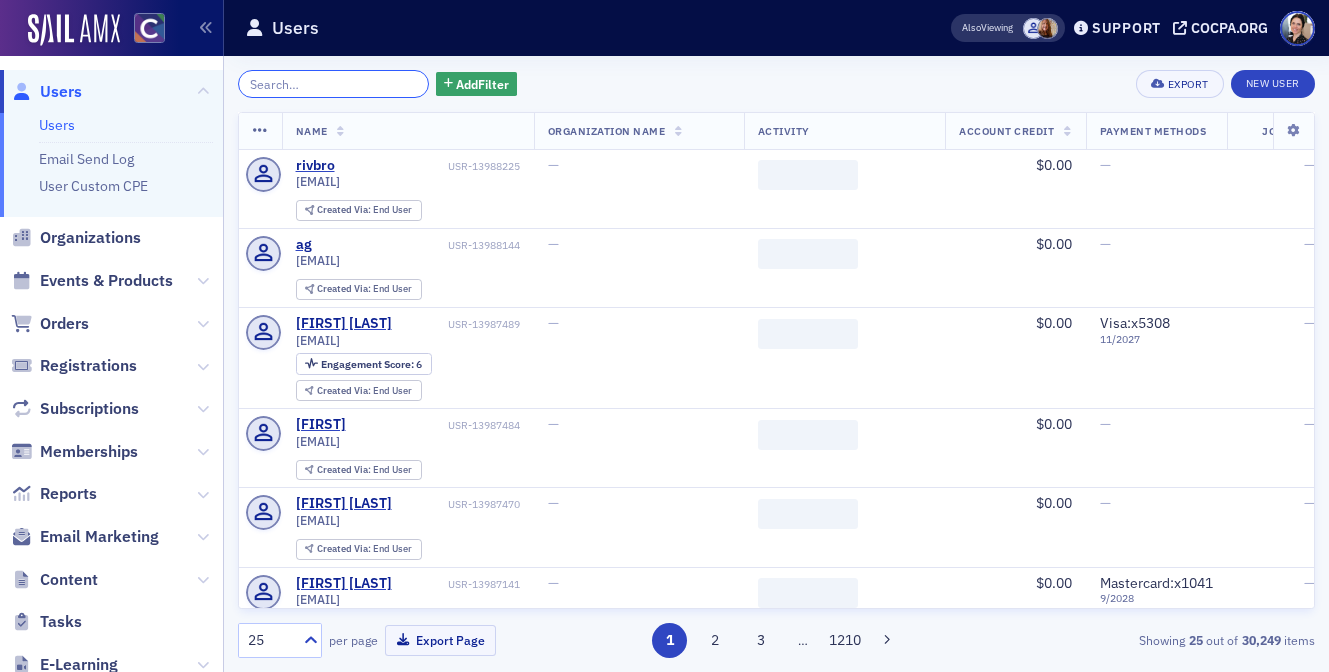 click 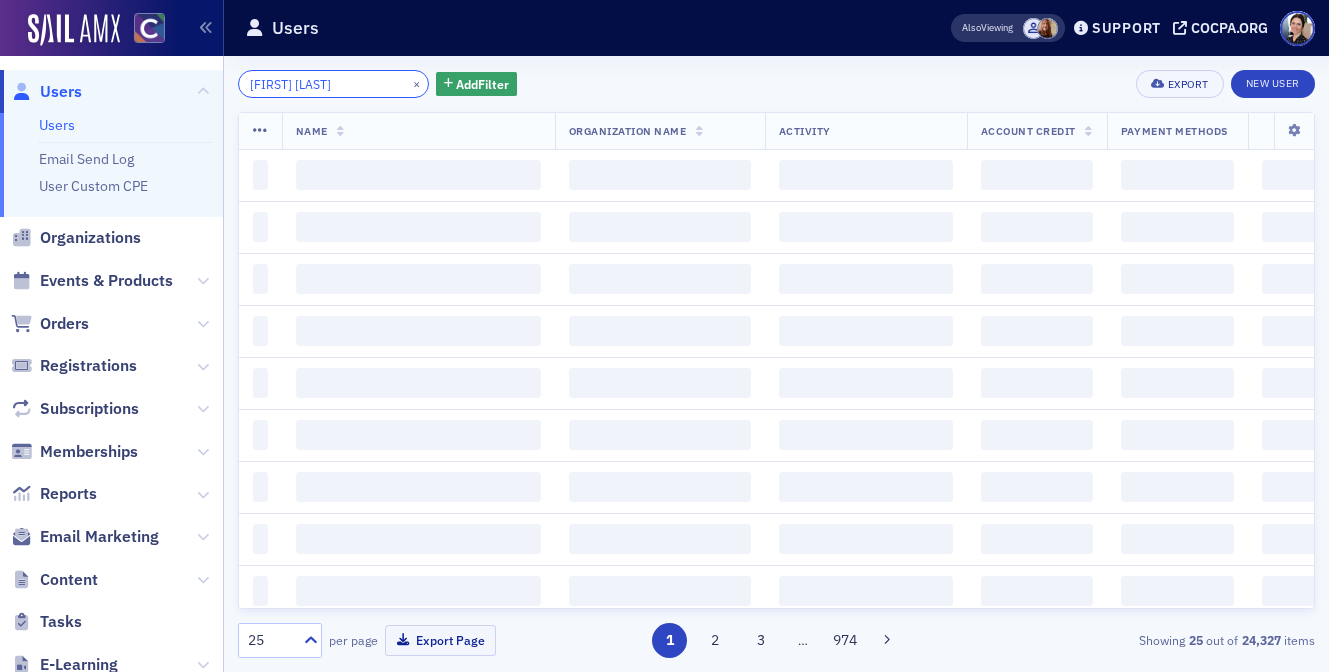 type on "laura harms" 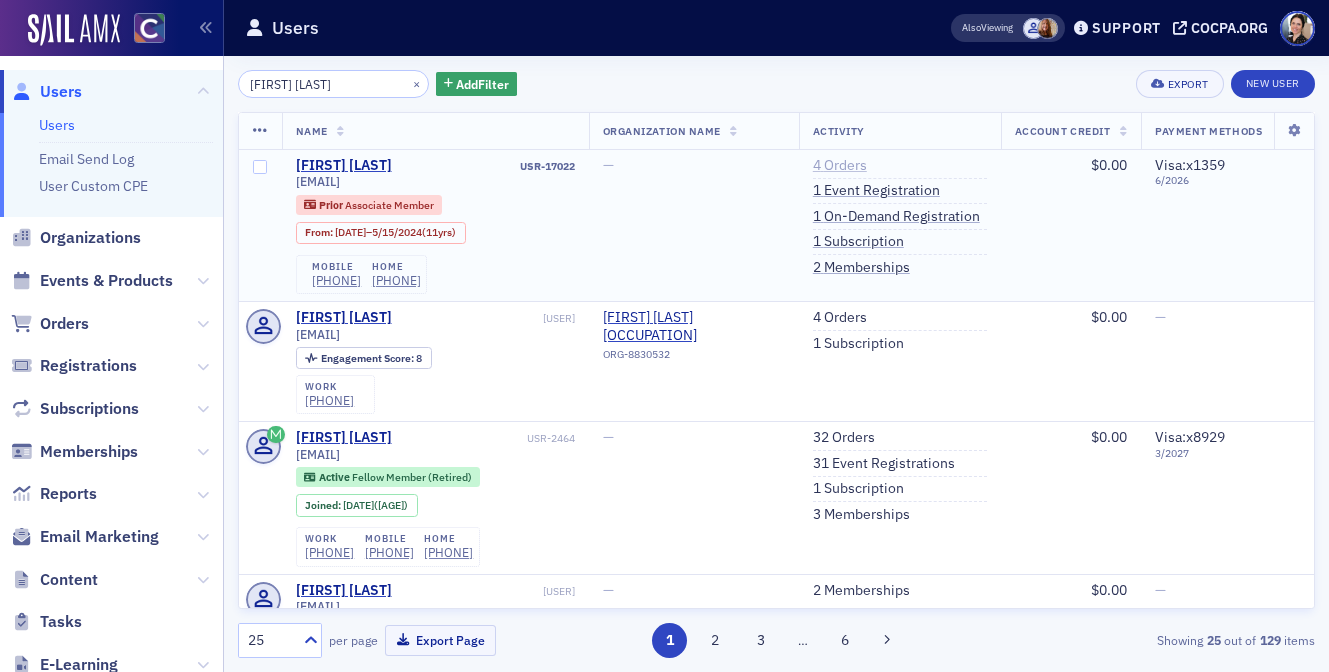 click on "4   Orders" 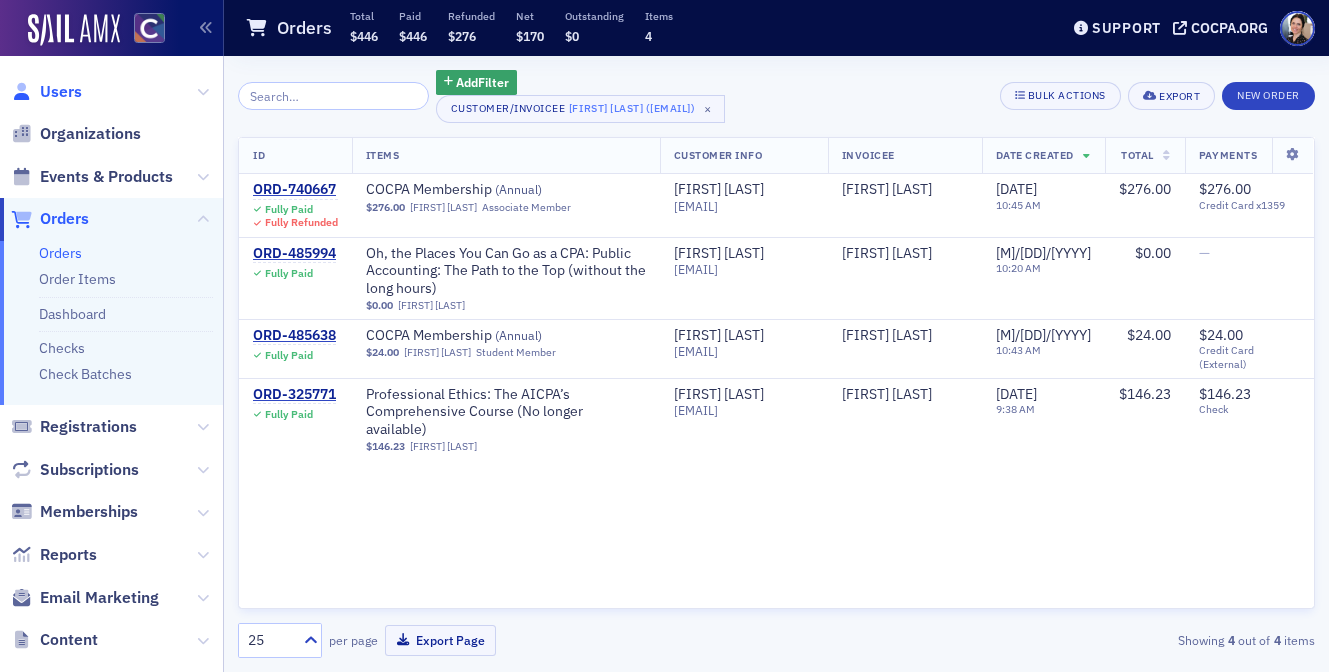 click on "Users" 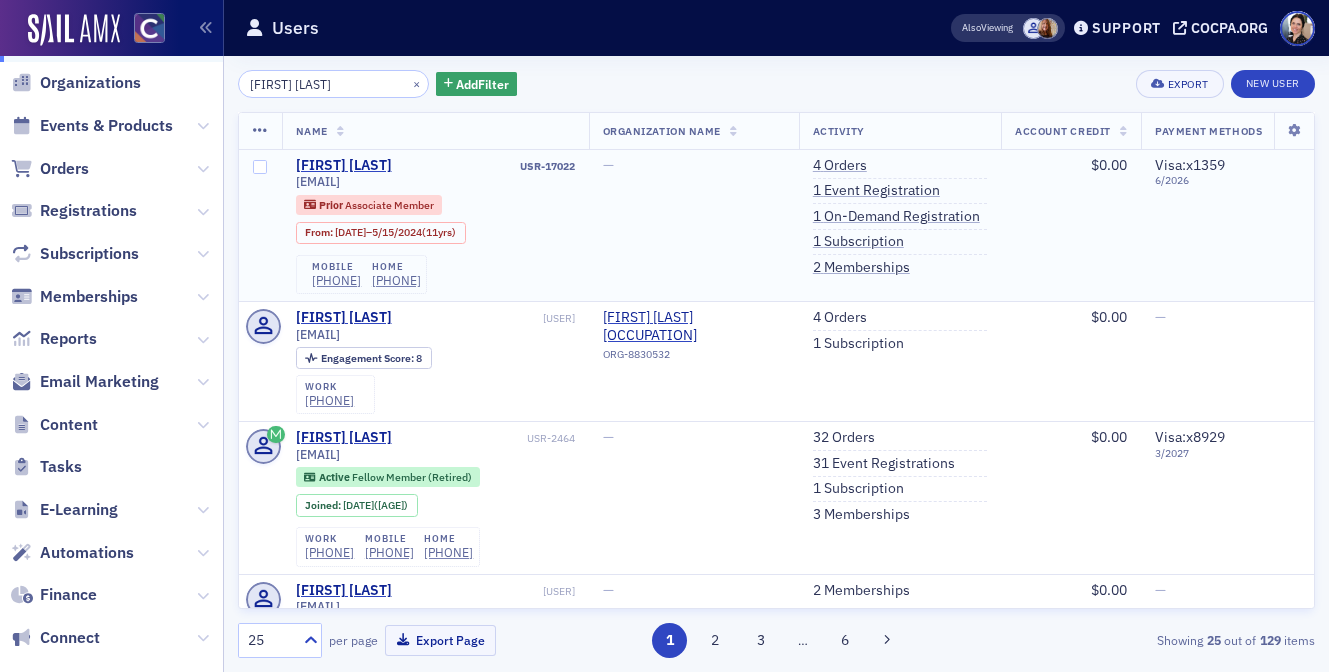 scroll, scrollTop: 160, scrollLeft: 0, axis: vertical 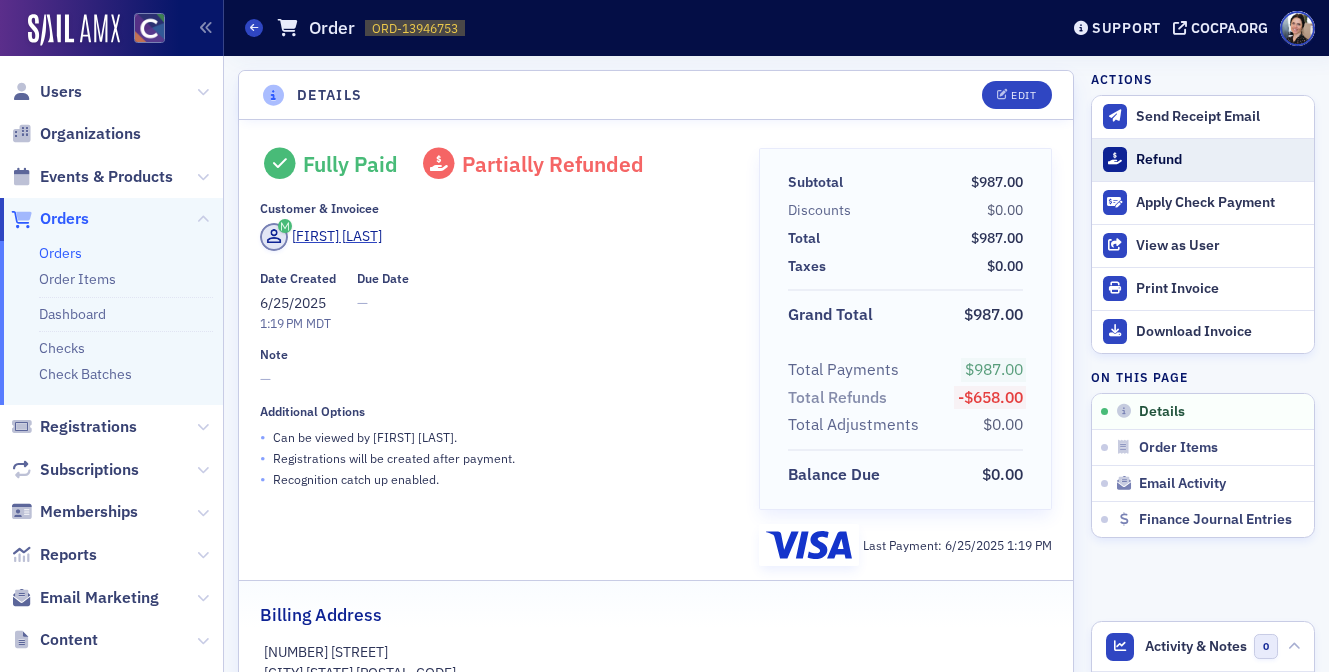 click on "Refund" 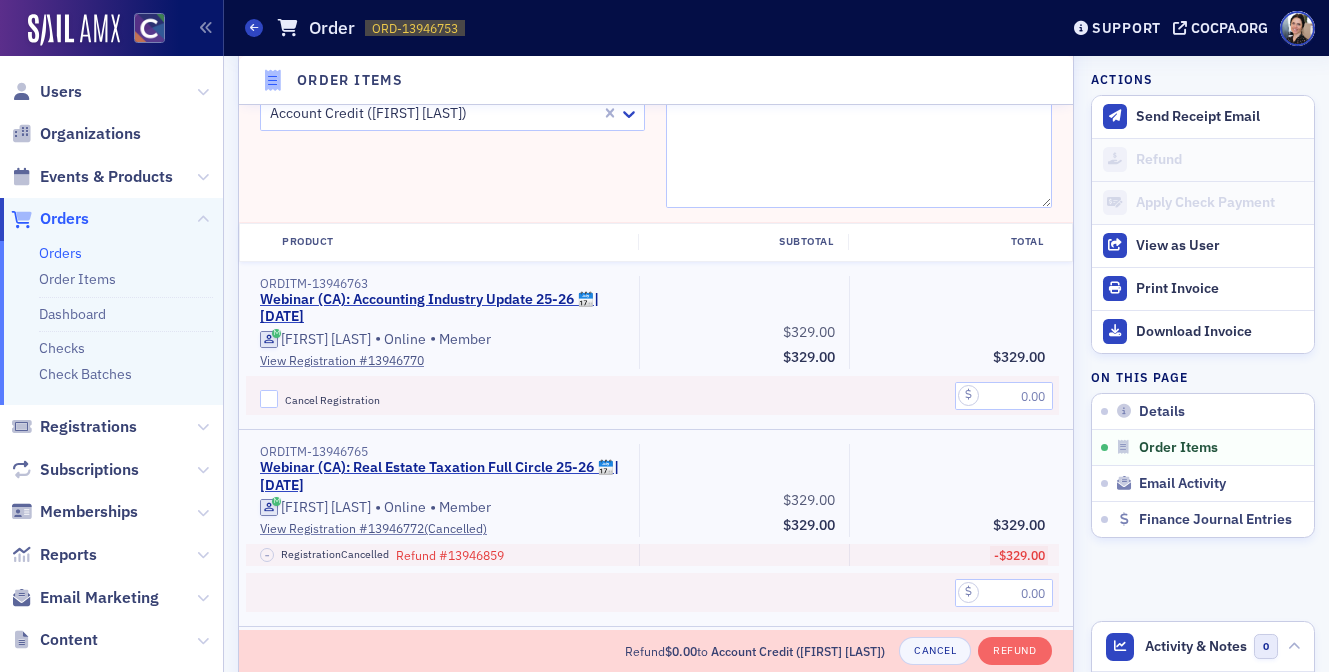 scroll, scrollTop: 796, scrollLeft: 0, axis: vertical 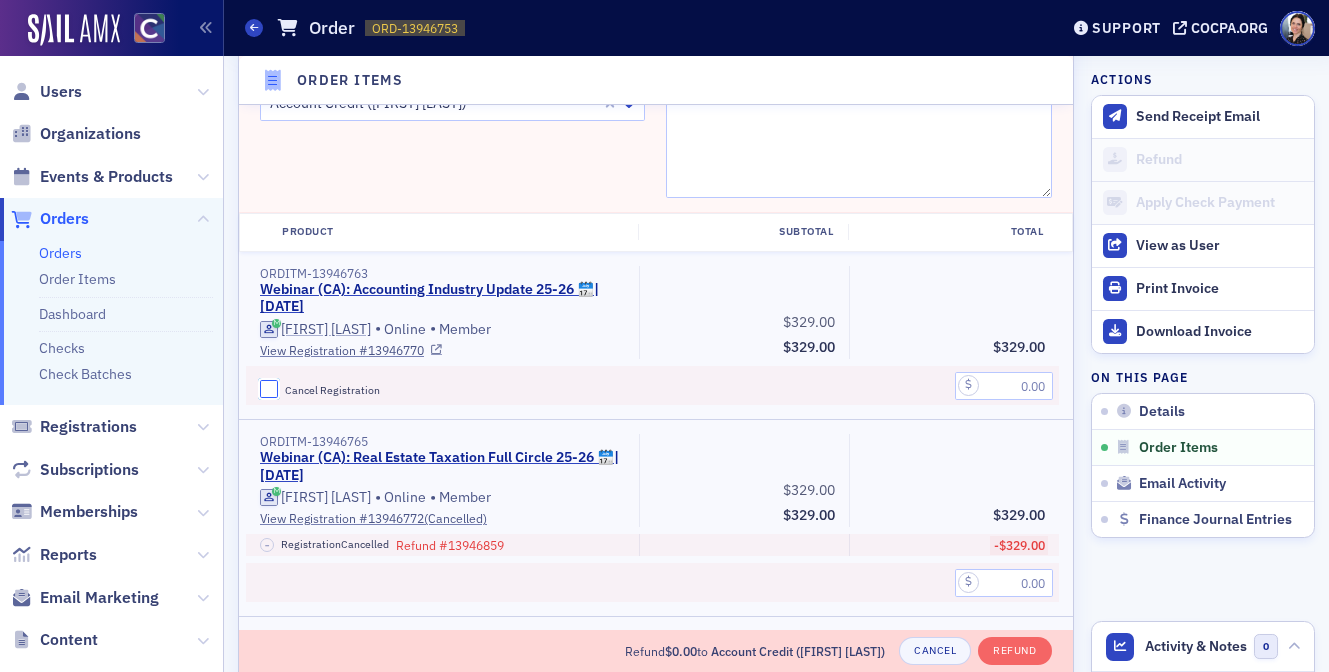 click on "Cancel Registration" 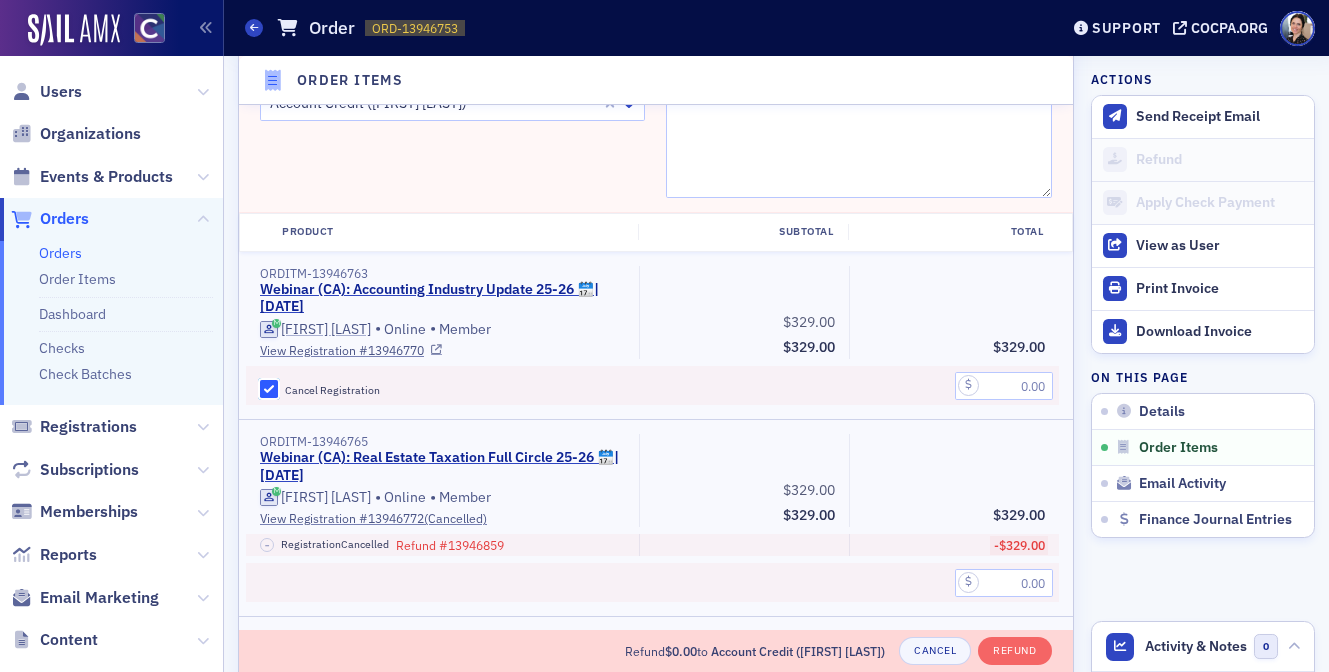 checkbox on "true" 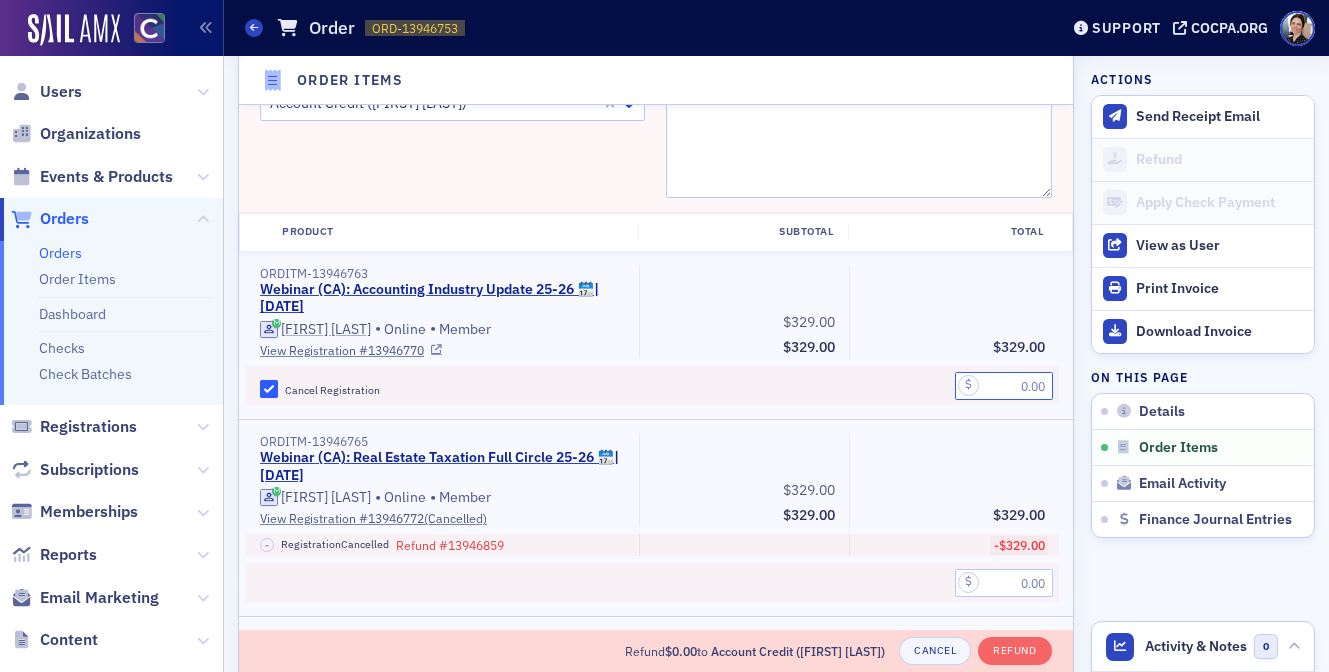click 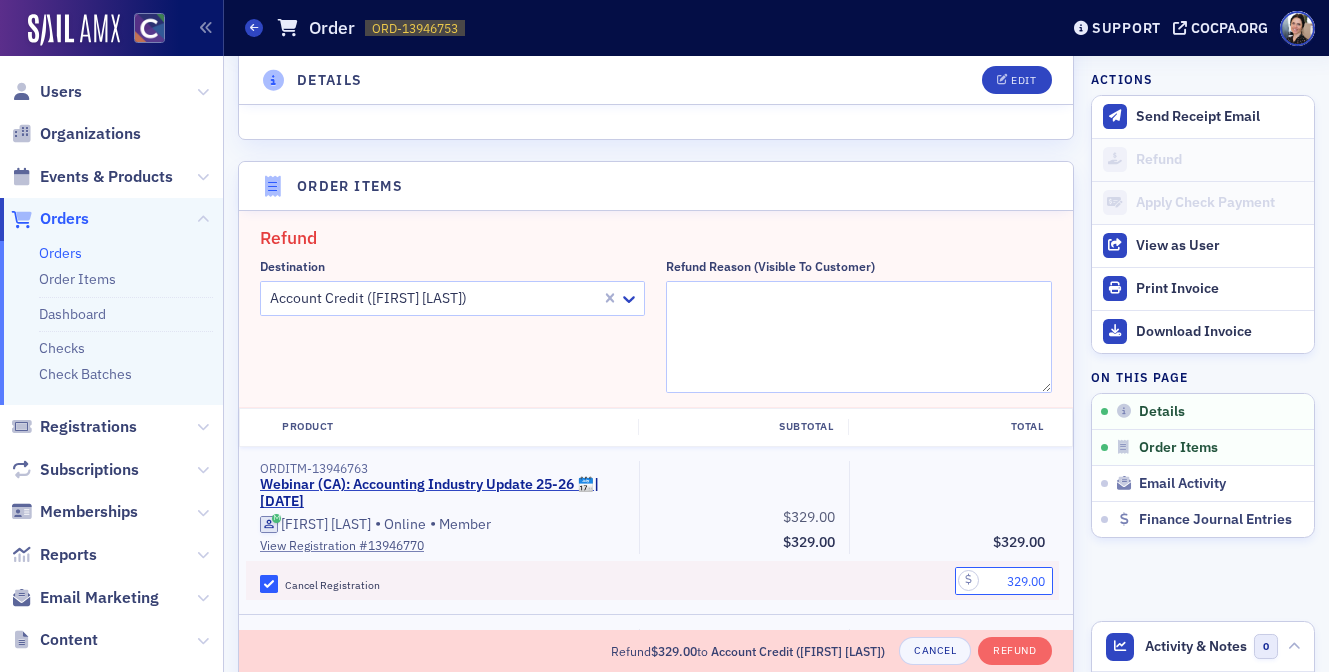 scroll, scrollTop: 556, scrollLeft: 0, axis: vertical 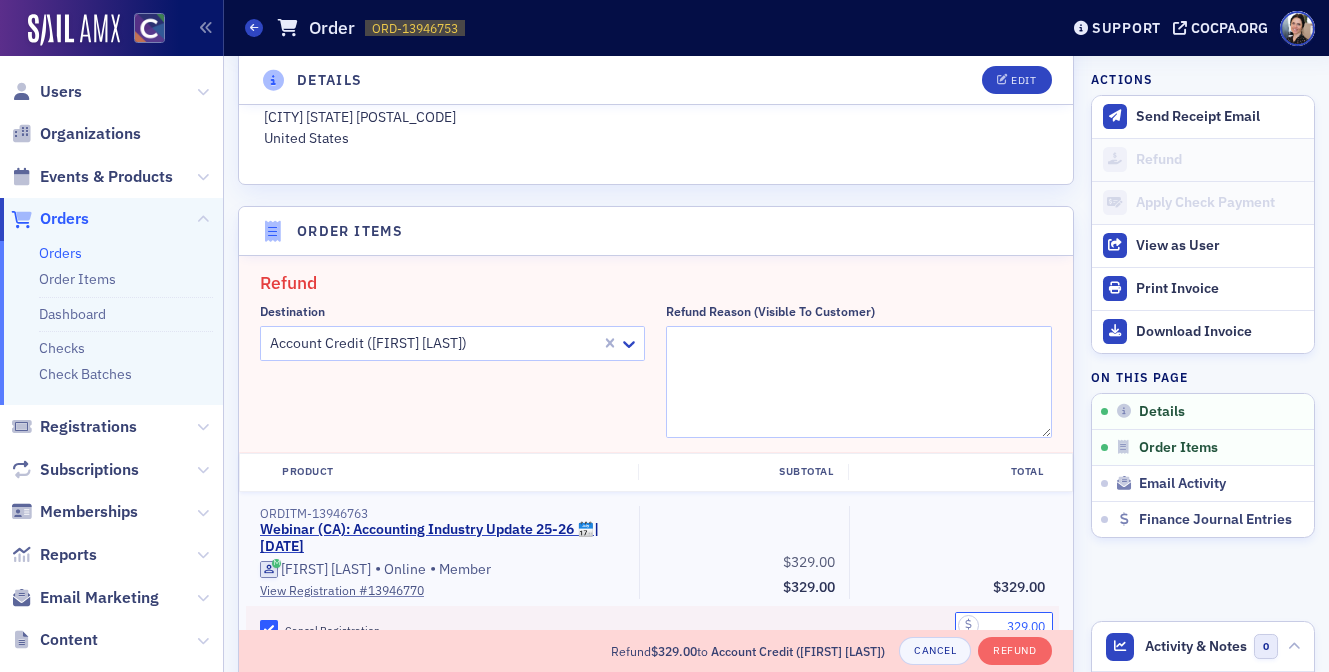type on "329.00" 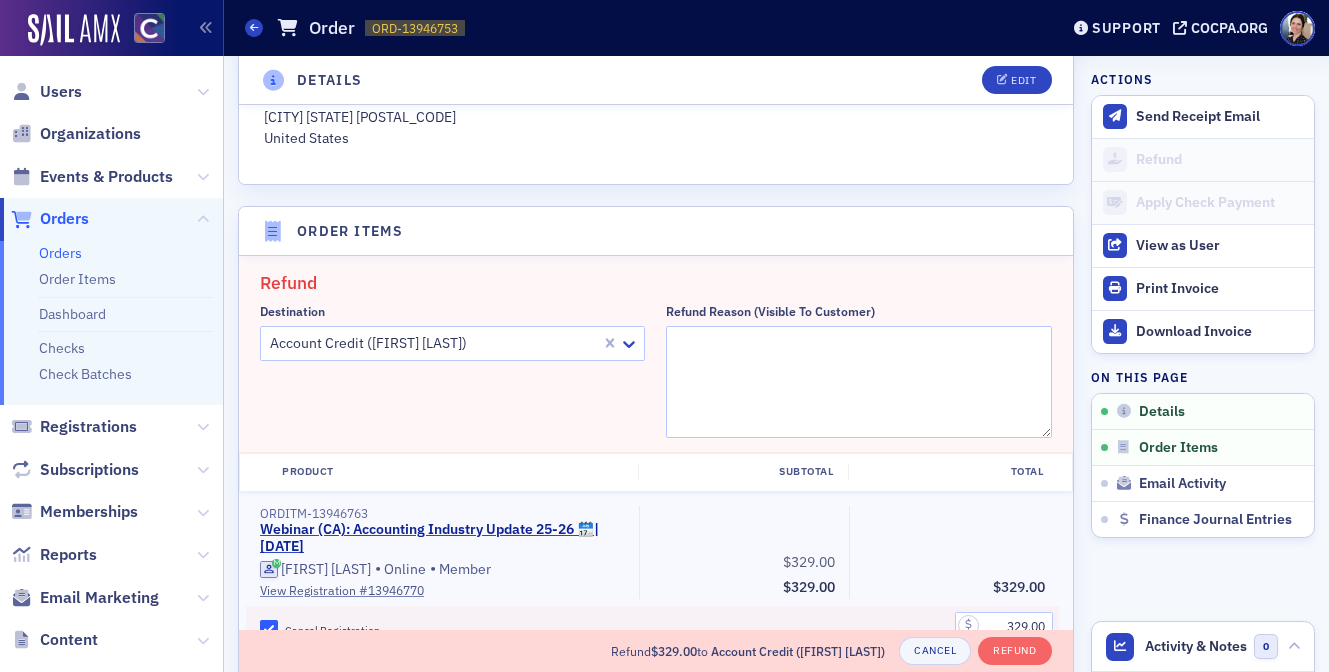 click 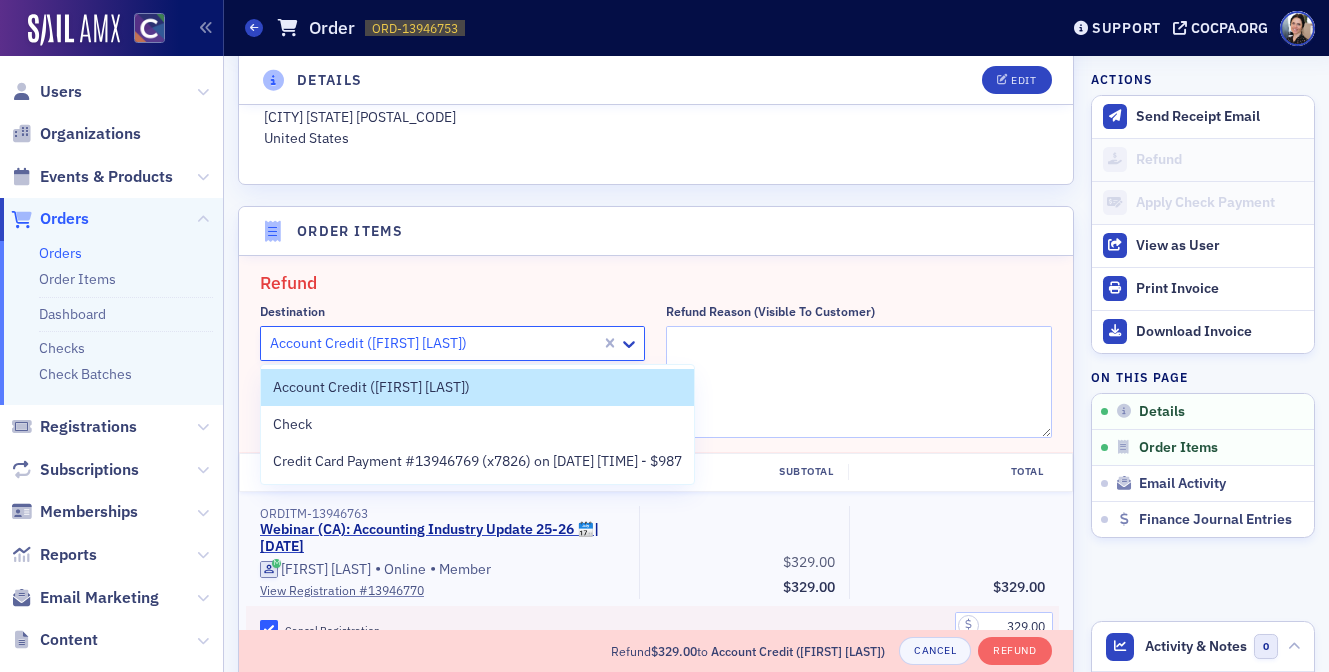drag, startPoint x: 320, startPoint y: 386, endPoint x: 337, endPoint y: 380, distance: 18.027756 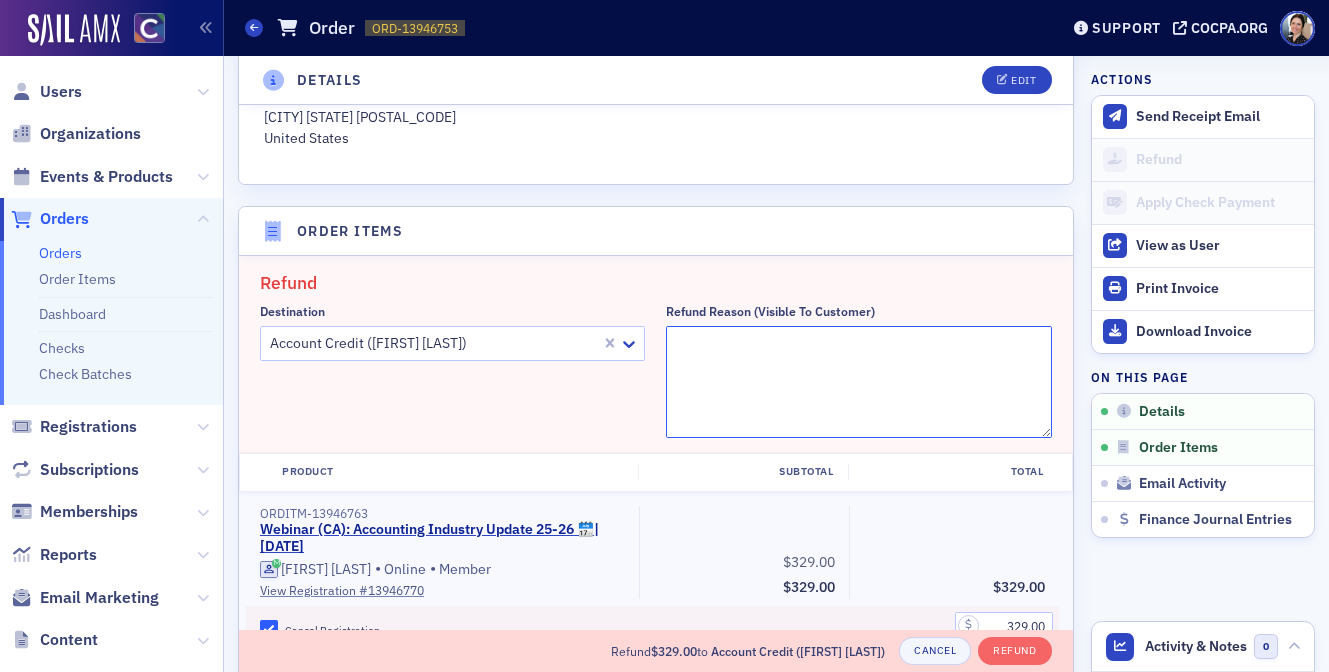 click on "Refund Reason (Visible to Customer)" 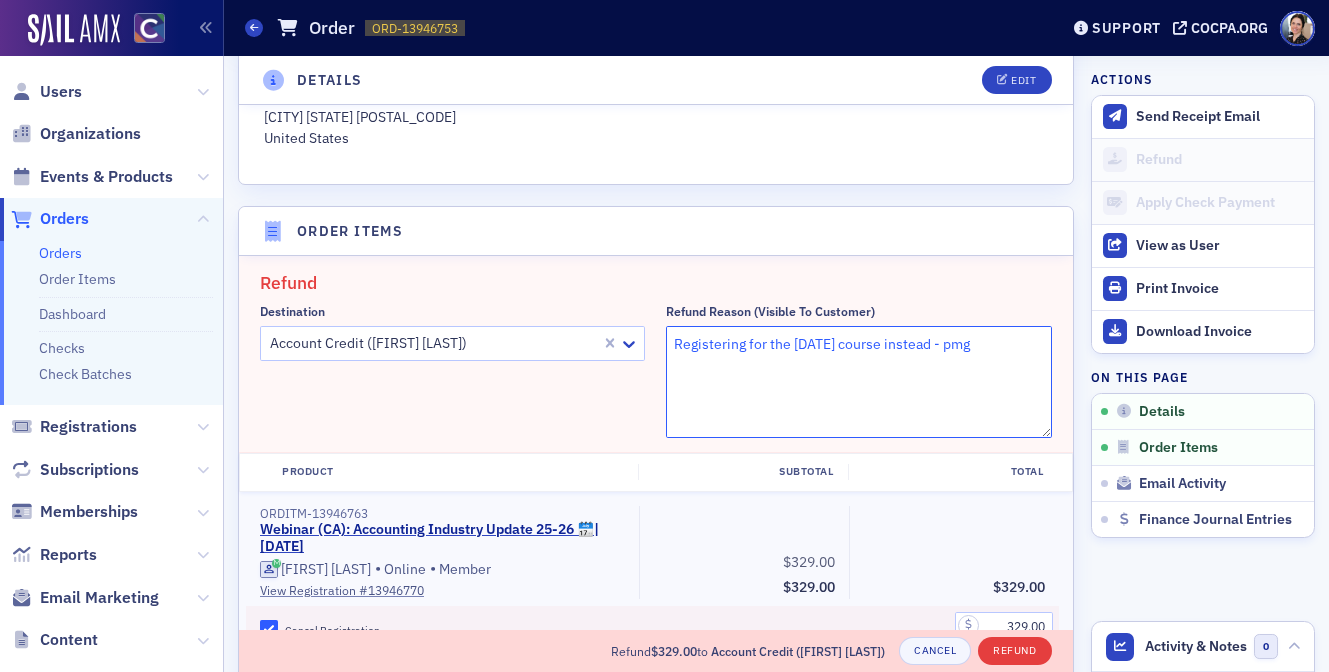 type on "Registering for the 12/9/25 course instead - pmg" 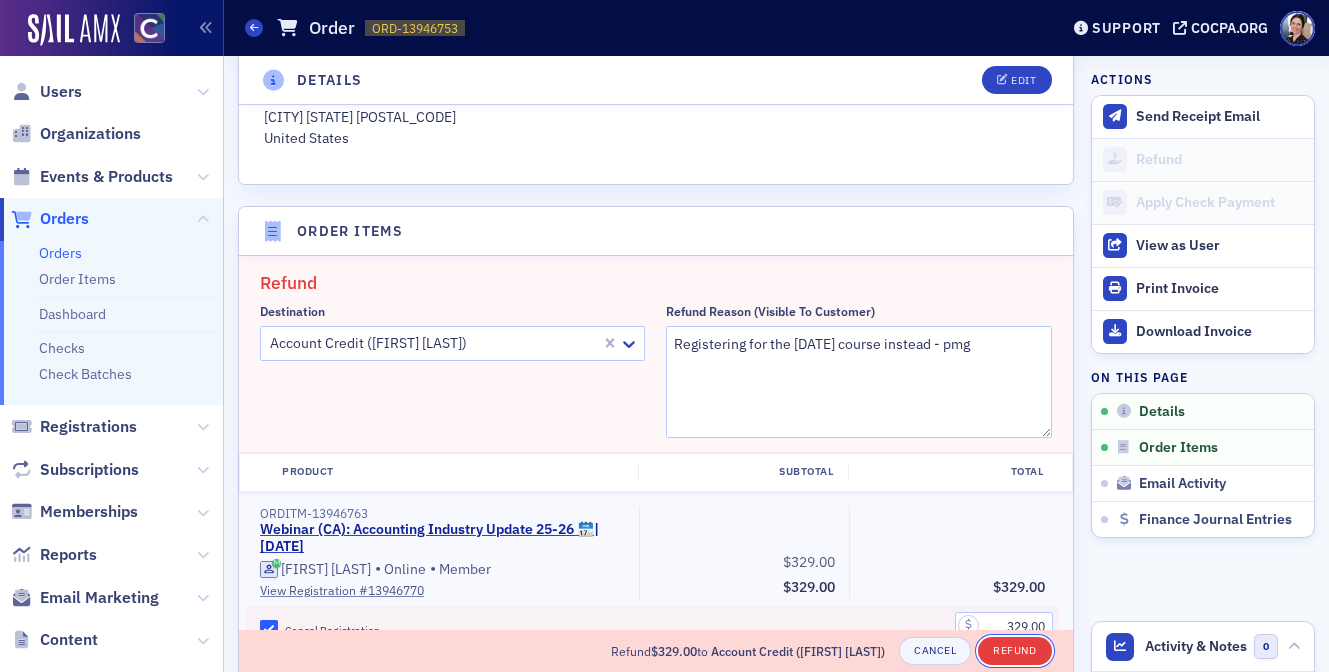 click on "Refund" 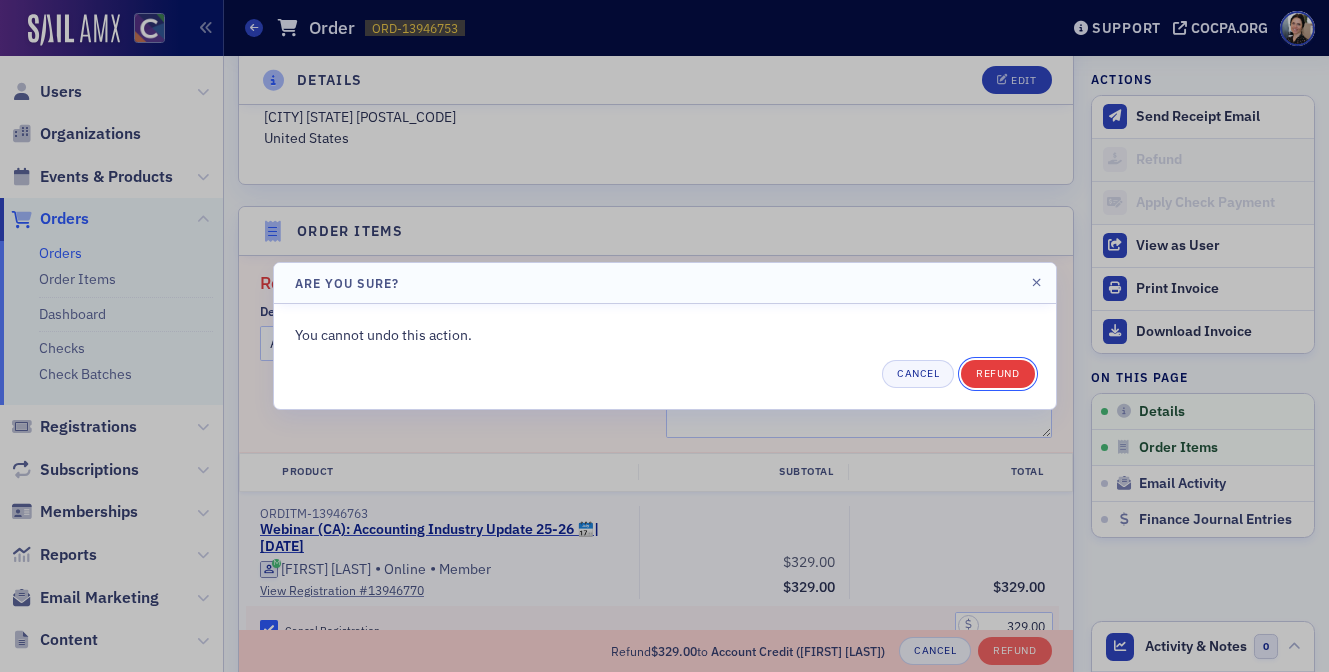 click on "Refund" at bounding box center (997, 374) 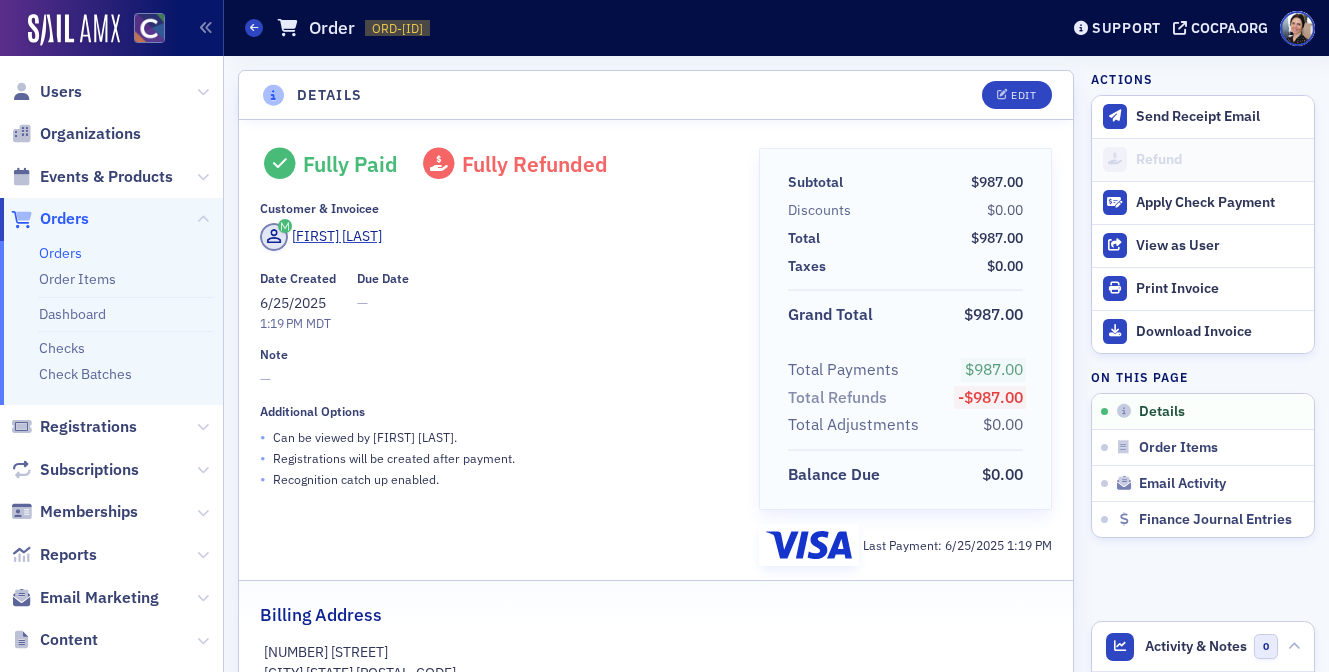 scroll, scrollTop: 0, scrollLeft: 0, axis: both 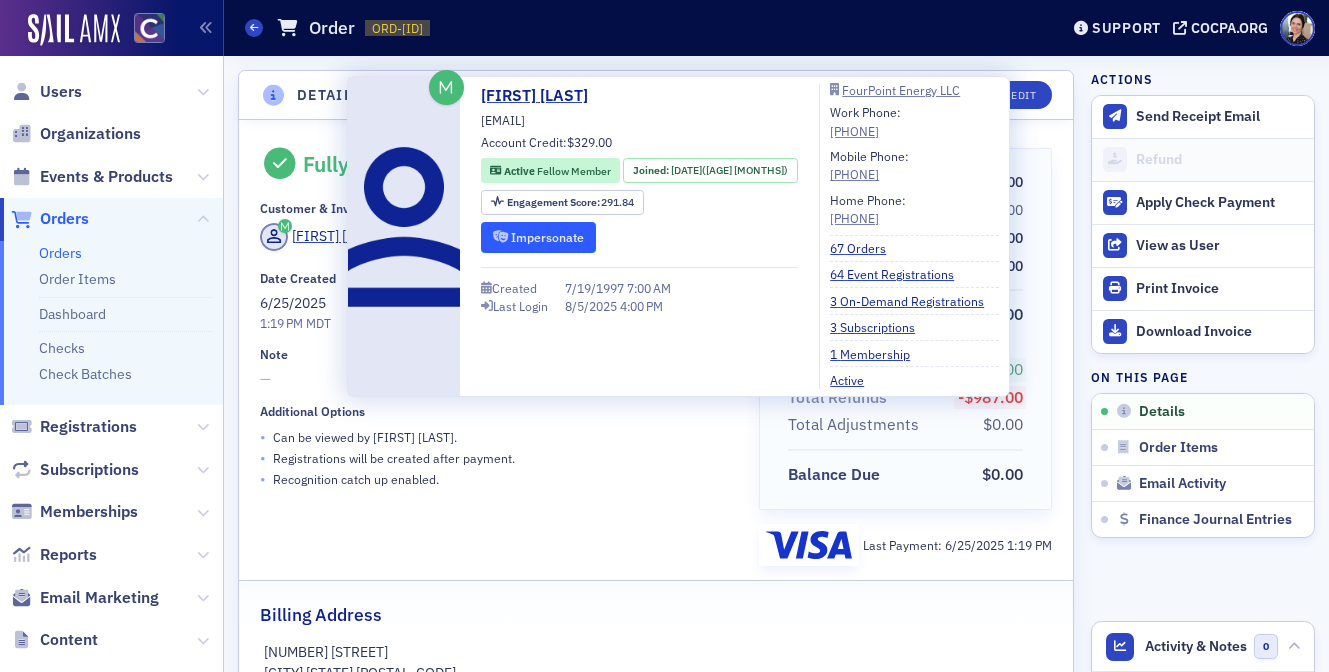 click on "Impersonate" at bounding box center (538, 237) 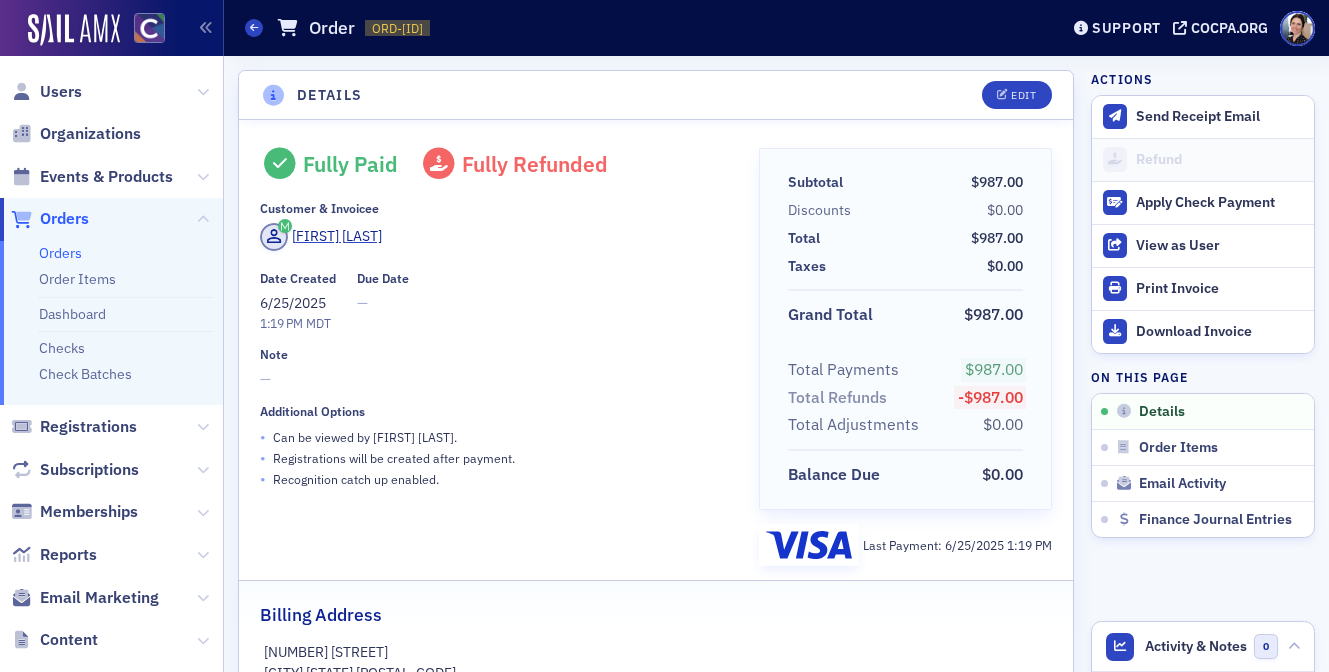 click on "Fully Paid Fully Refunded Customer & Invoicee Tad Herz Date Created 6/25/2025 1:19 PM MDT Due Date — Note — Additional Options • Can be viewed by   Tad Herz . • Registrations will be created after payment. • Recognition catch up enabled." 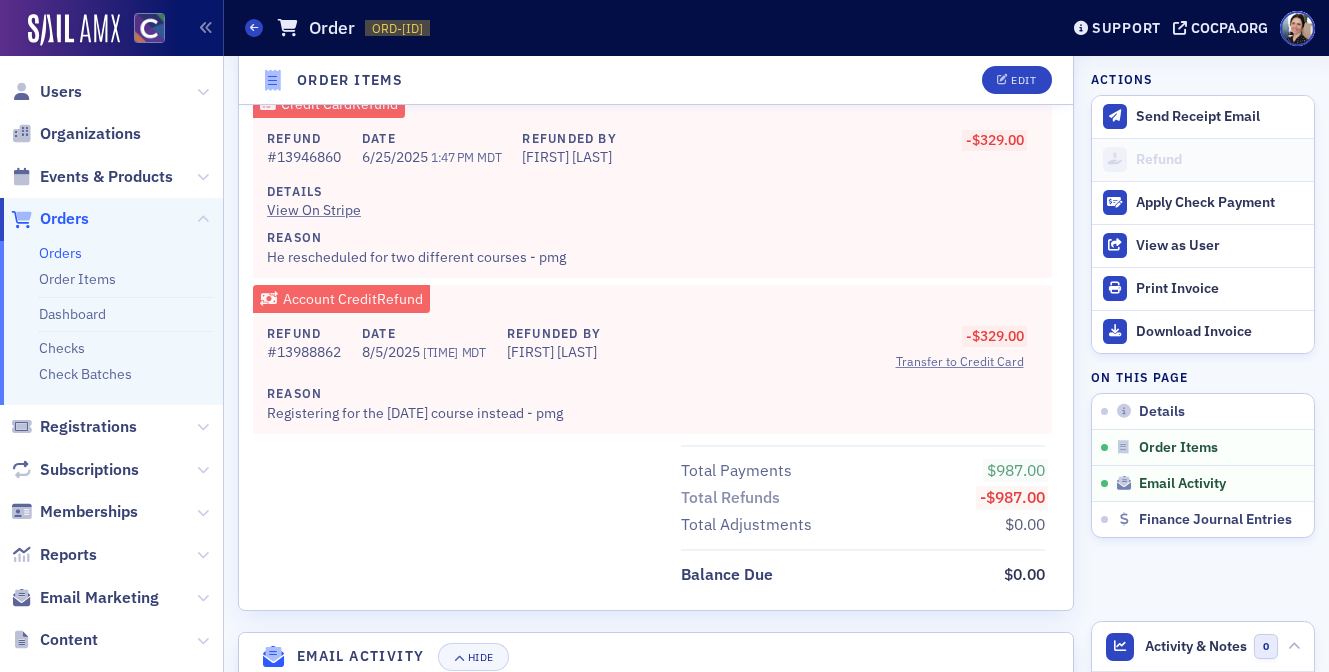 scroll, scrollTop: 1647, scrollLeft: 0, axis: vertical 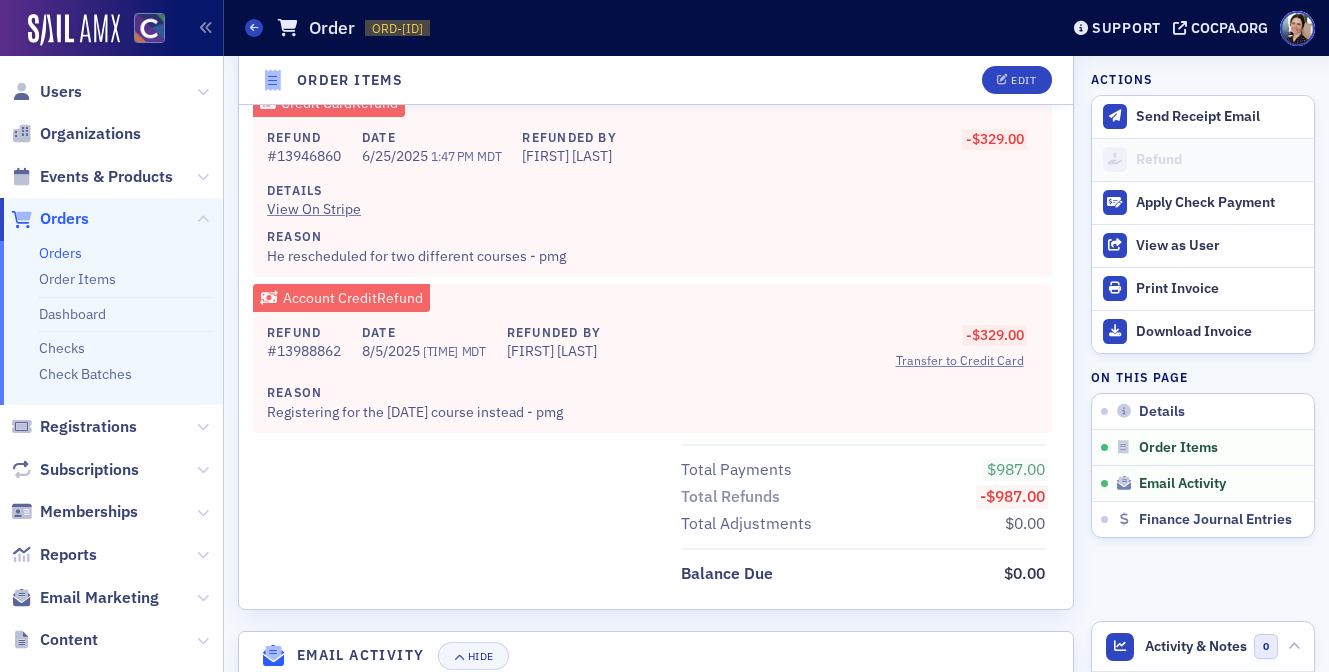 drag, startPoint x: 436, startPoint y: 410, endPoint x: 548, endPoint y: 394, distance: 113.137085 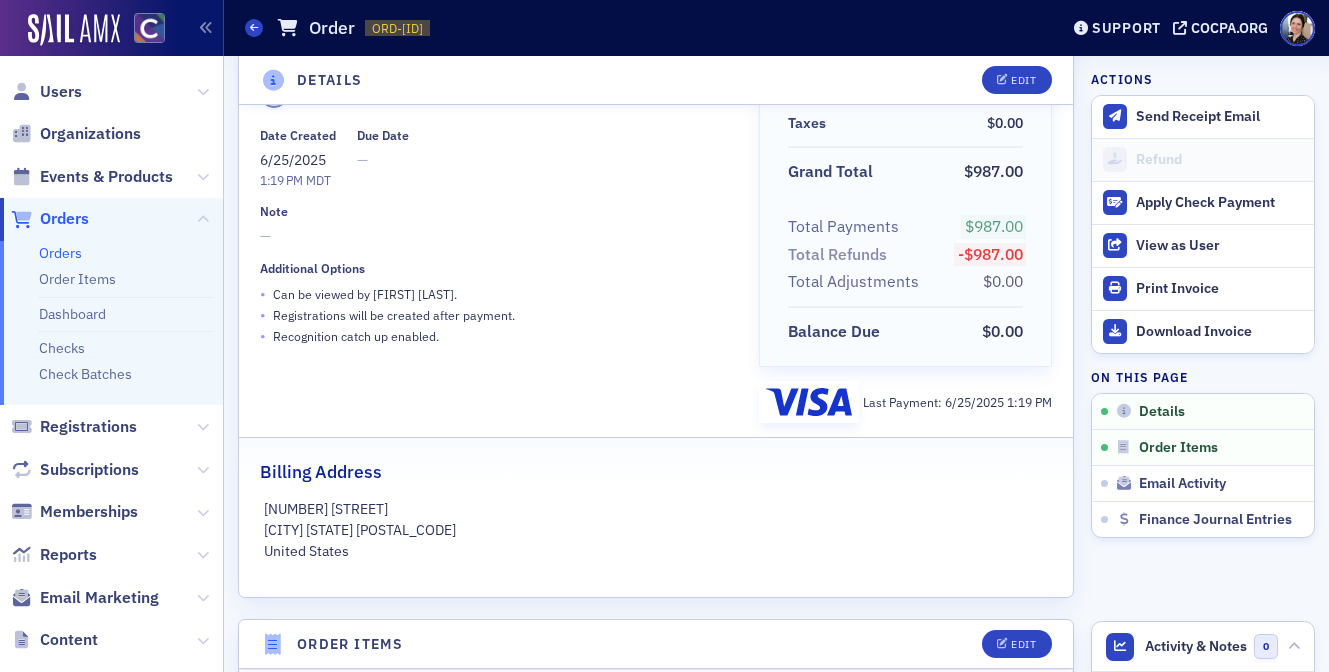 scroll, scrollTop: 0, scrollLeft: 0, axis: both 